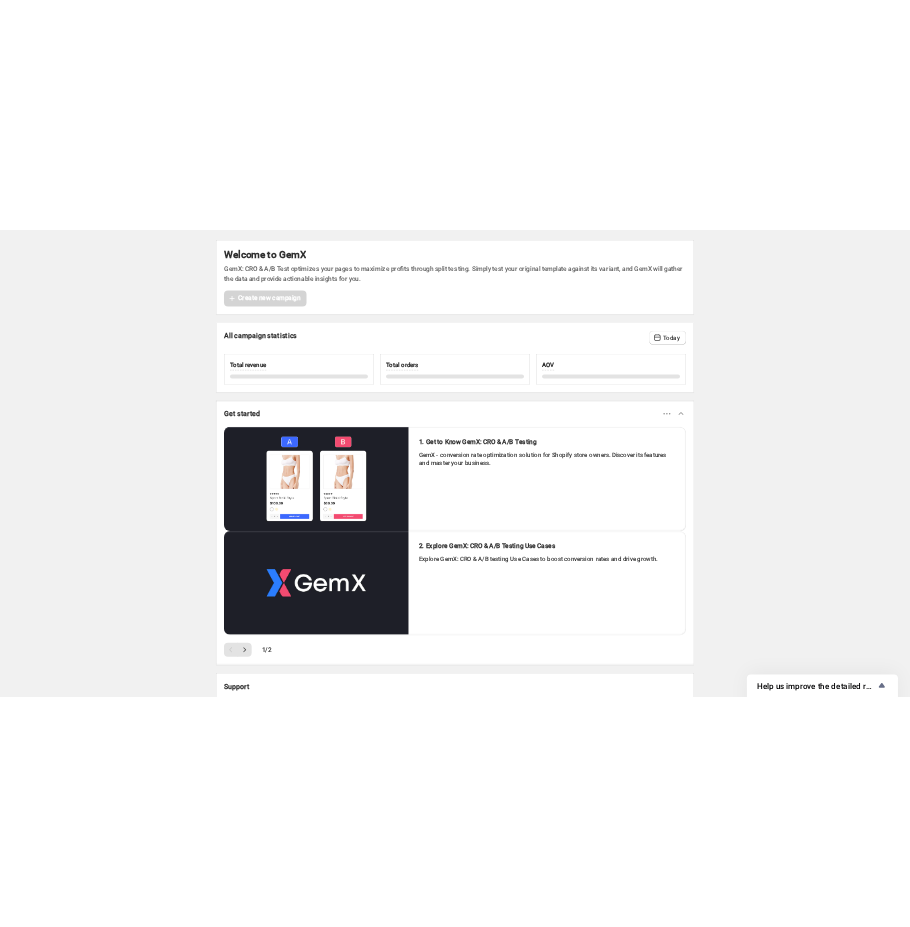 scroll, scrollTop: 0, scrollLeft: 0, axis: both 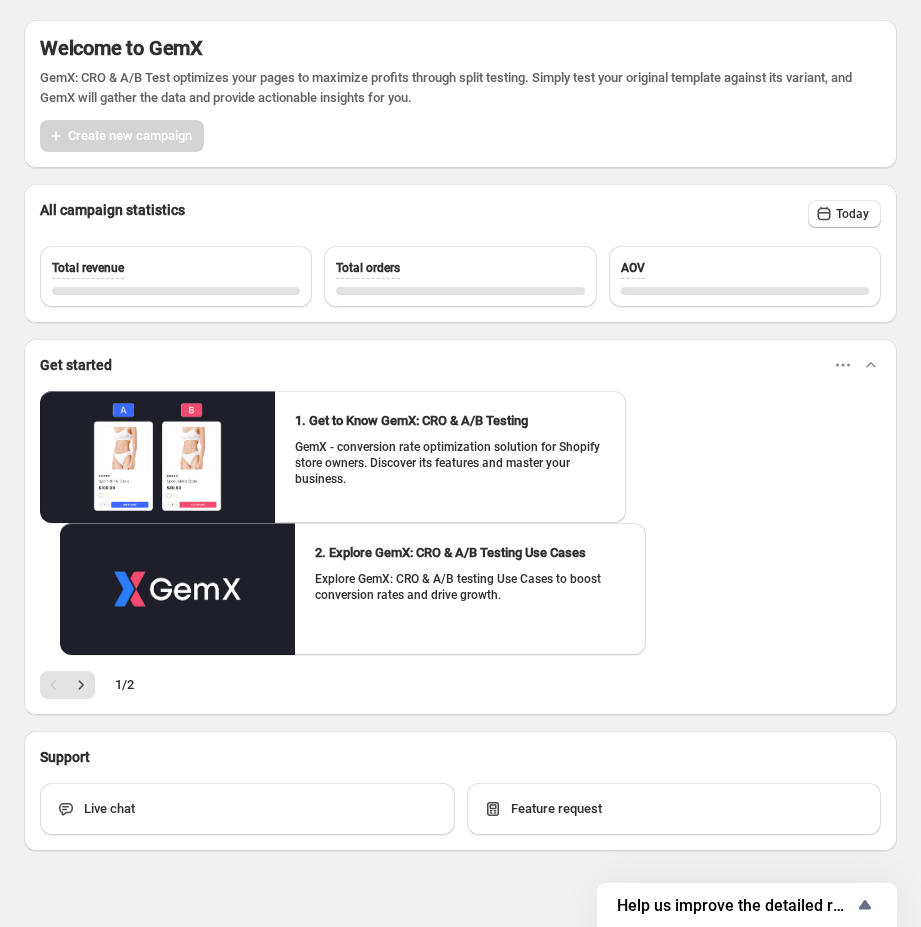 click on "Welcome to GemX GemX: CRO & A/B Test optimizes your pages to maximize profits through split testing.
Simply test your original template against its variant, and GemX will gather the data
and provide actionable insights for you. Create new campaign All campaign statistics Today Total revenue Total orders AOV Get started 1. Get to Know GemX: CRO & A/B Testing GemX - conversion rate optimization solution for Shopify store owners. Discover its features and master your business. 2. Explore GemX: CRO & A/B Testing Use Cases Explore GemX: CRO & A/B testing Use Cases to boost conversion rates and drive growth. 1 / 2 Support Live chat Feature request" at bounding box center (460, 435) 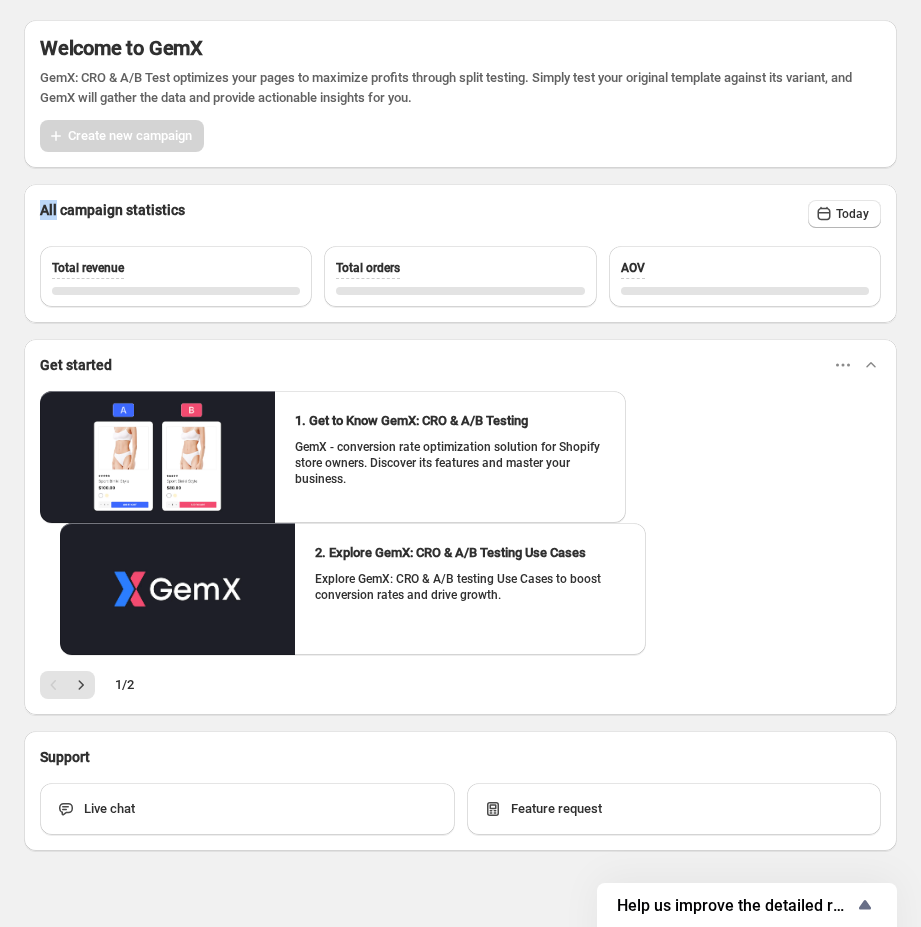 click on "Welcome to GemX GemX: CRO & A/B Test optimizes your pages to maximize profits through split testing.
Simply test your original template against its variant, and GemX will gather the data
and provide actionable insights for you. Create new campaign All campaign statistics Today Total revenue Total orders AOV Get started 1. Get to Know GemX: CRO & A/B Testing GemX - conversion rate optimization solution for Shopify store owners. Discover its features and master your business. 2. Explore GemX: CRO & A/B Testing Use Cases Explore GemX: CRO & A/B testing Use Cases to boost conversion rates and drive growth. 1 / 2 Support Live chat Feature request" at bounding box center (460, 435) 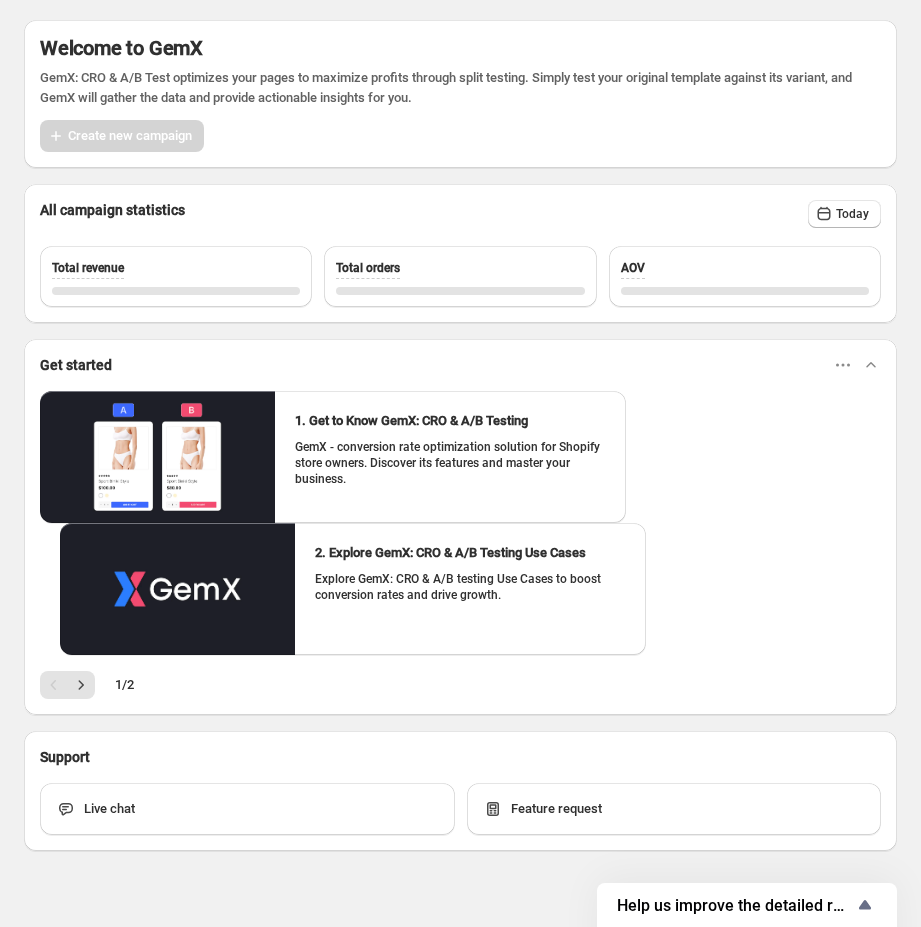click on "Create new campaign" at bounding box center (460, 136) 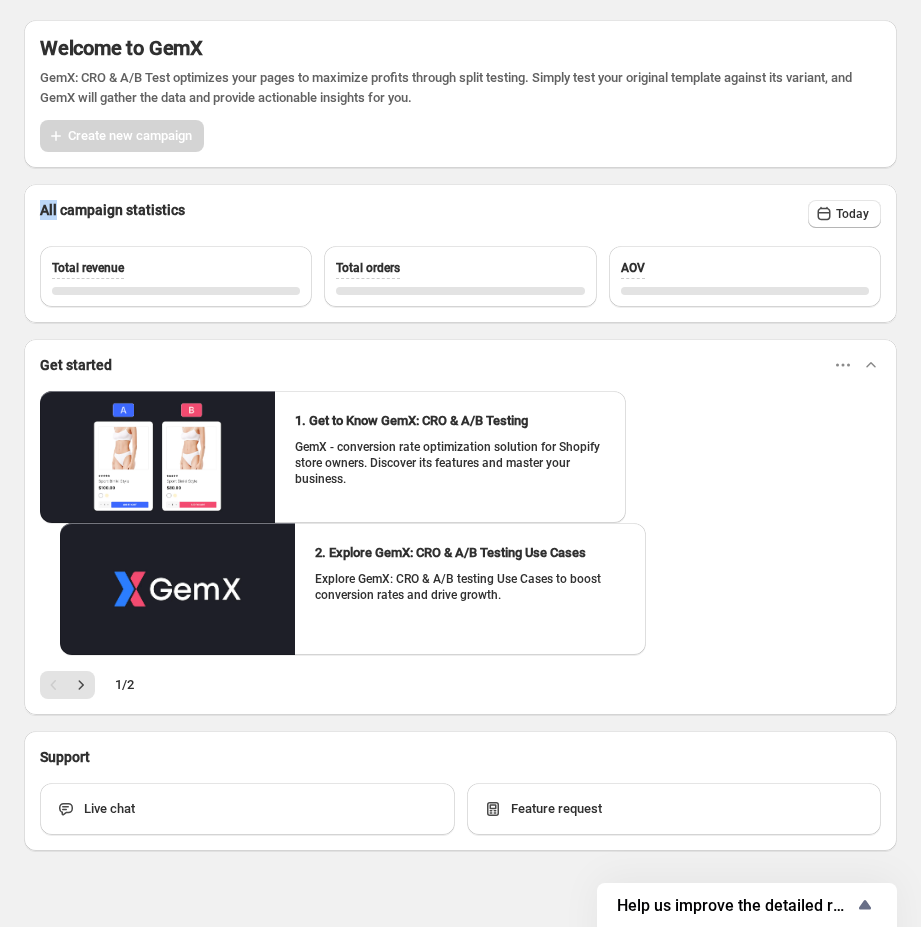 click on "Create new campaign" at bounding box center [460, 136] 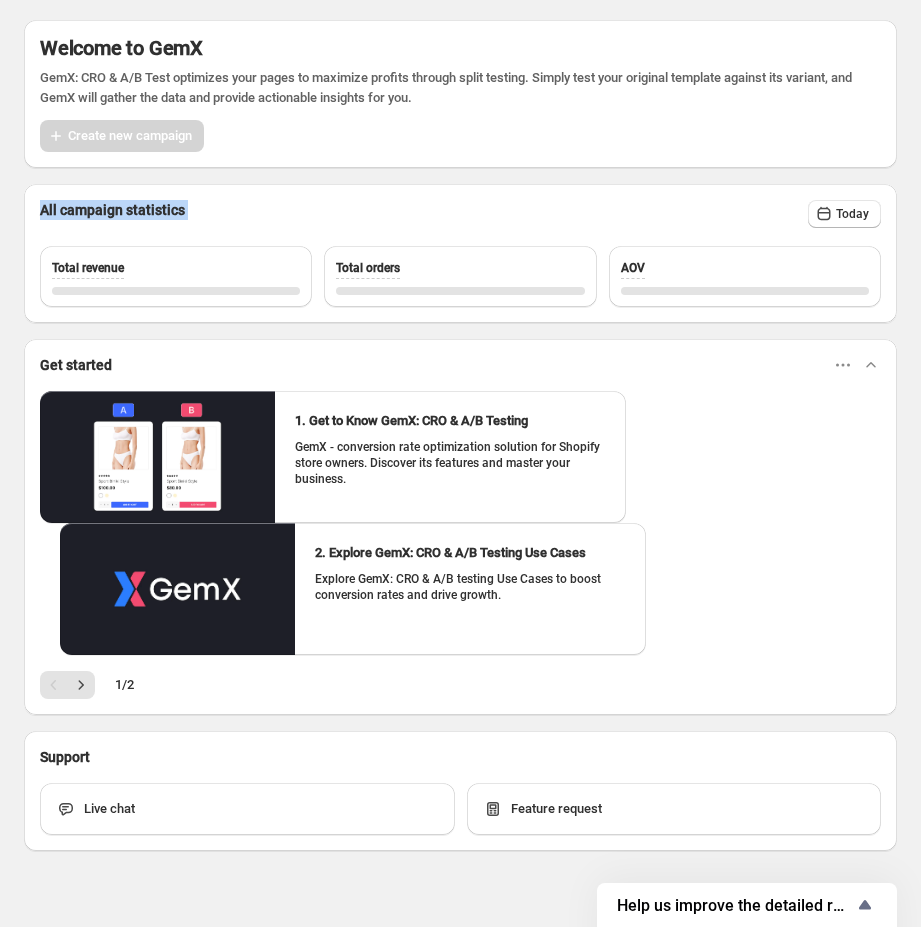 click on "Create new campaign" at bounding box center (460, 136) 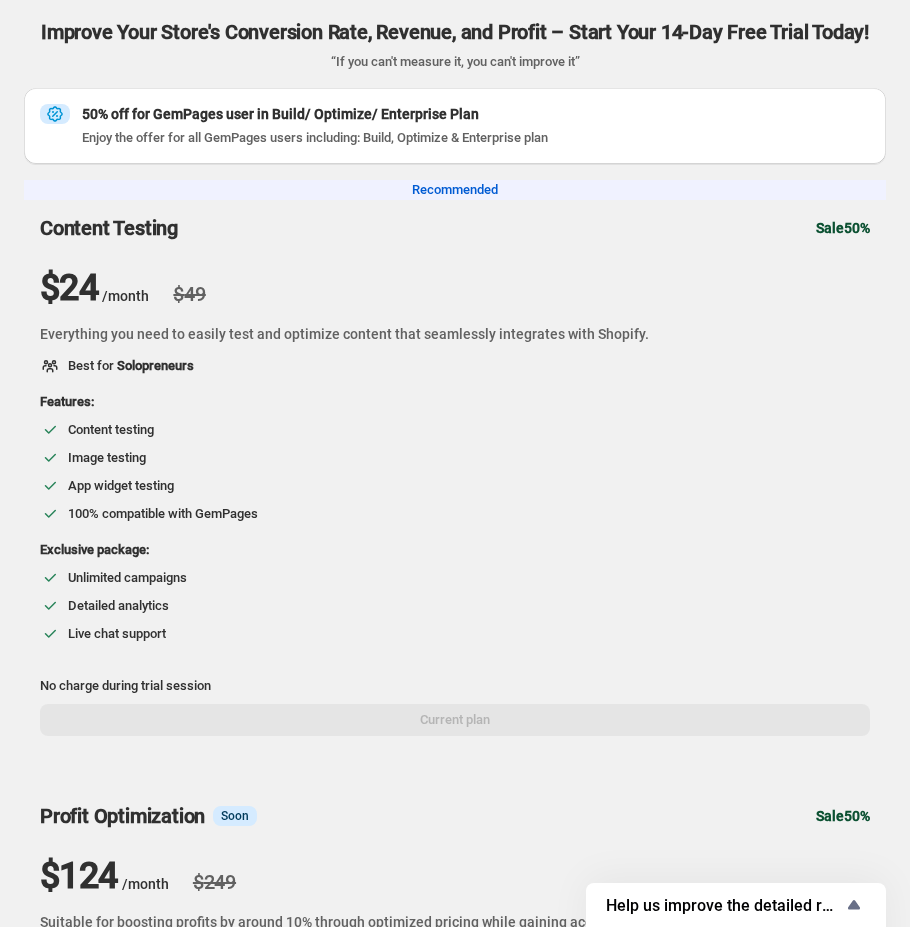 scroll, scrollTop: 97, scrollLeft: 0, axis: vertical 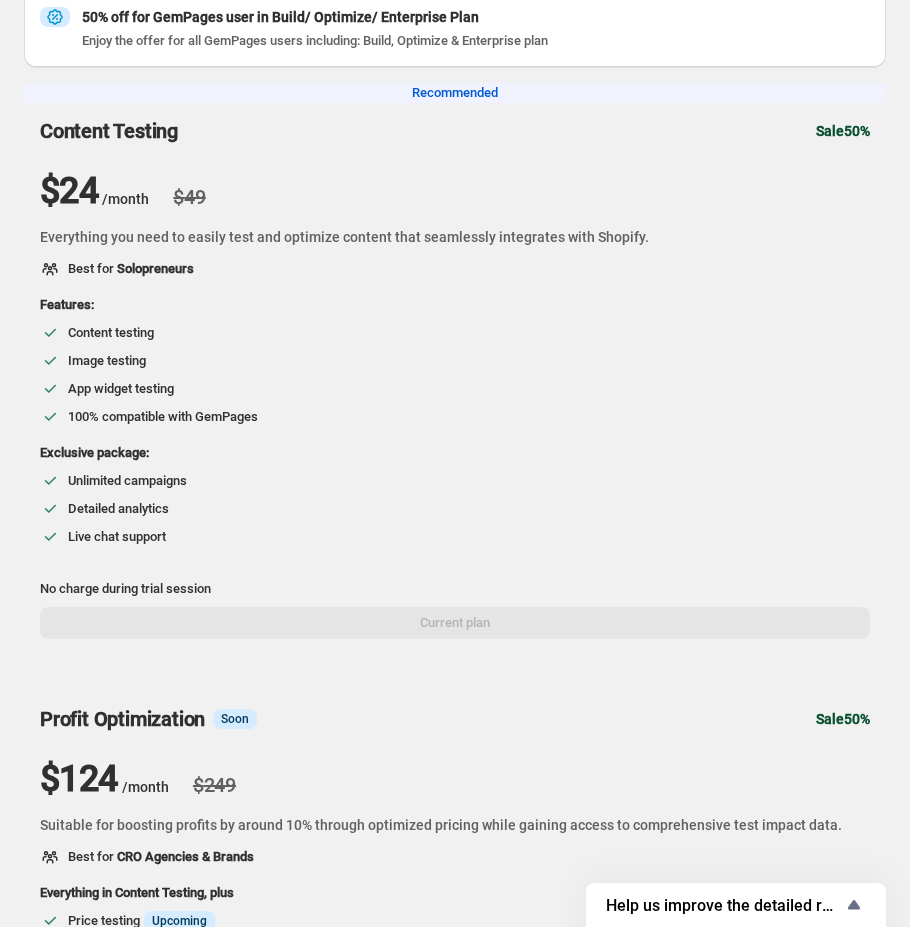 click on "/month" at bounding box center (125, 199) 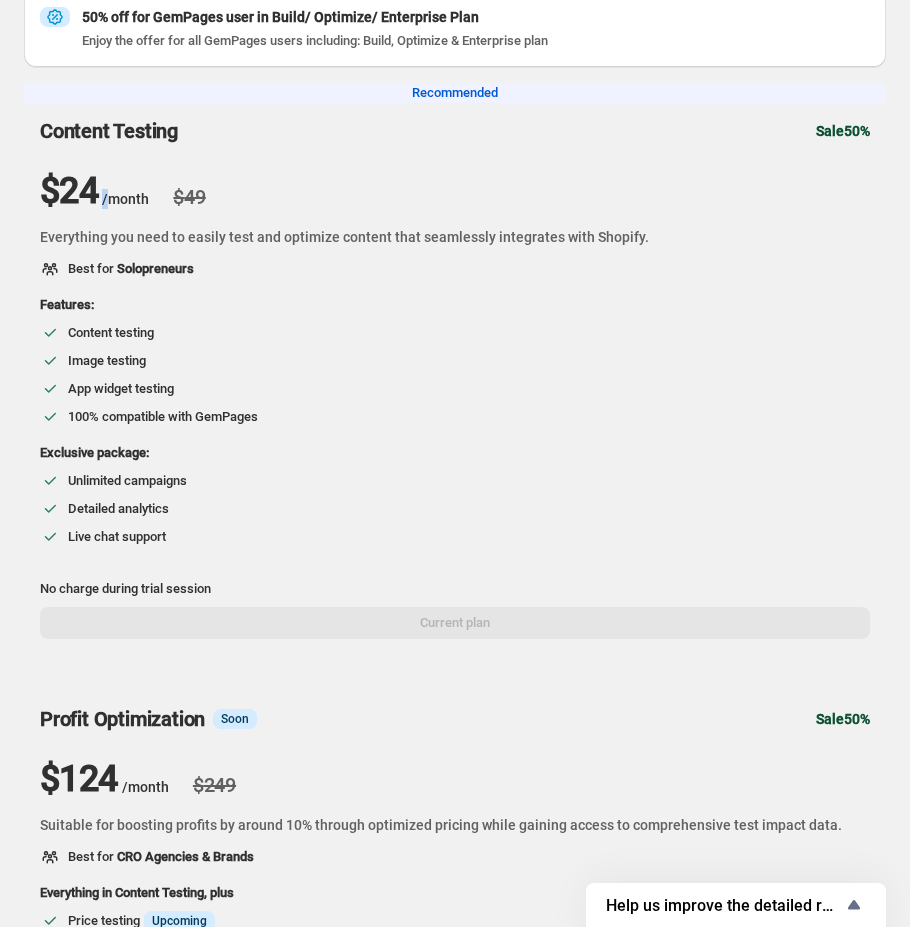 click on "/month" at bounding box center (125, 199) 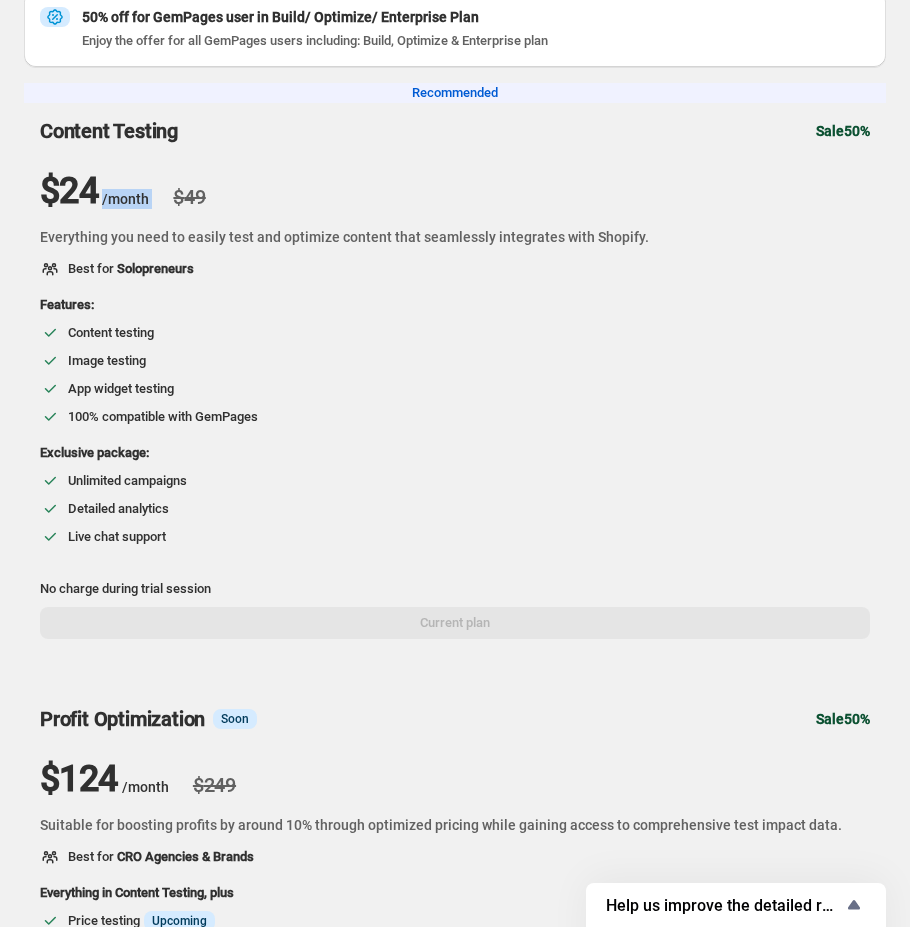 click on "/month" at bounding box center [125, 199] 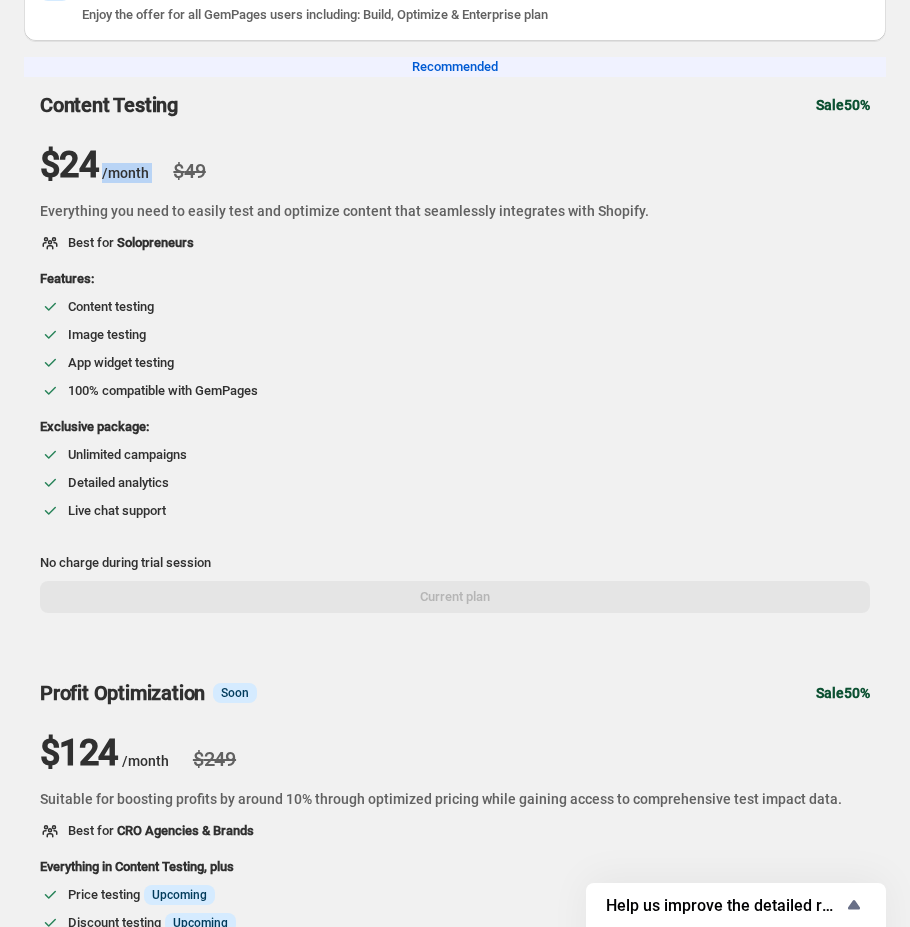 scroll, scrollTop: 149, scrollLeft: 0, axis: vertical 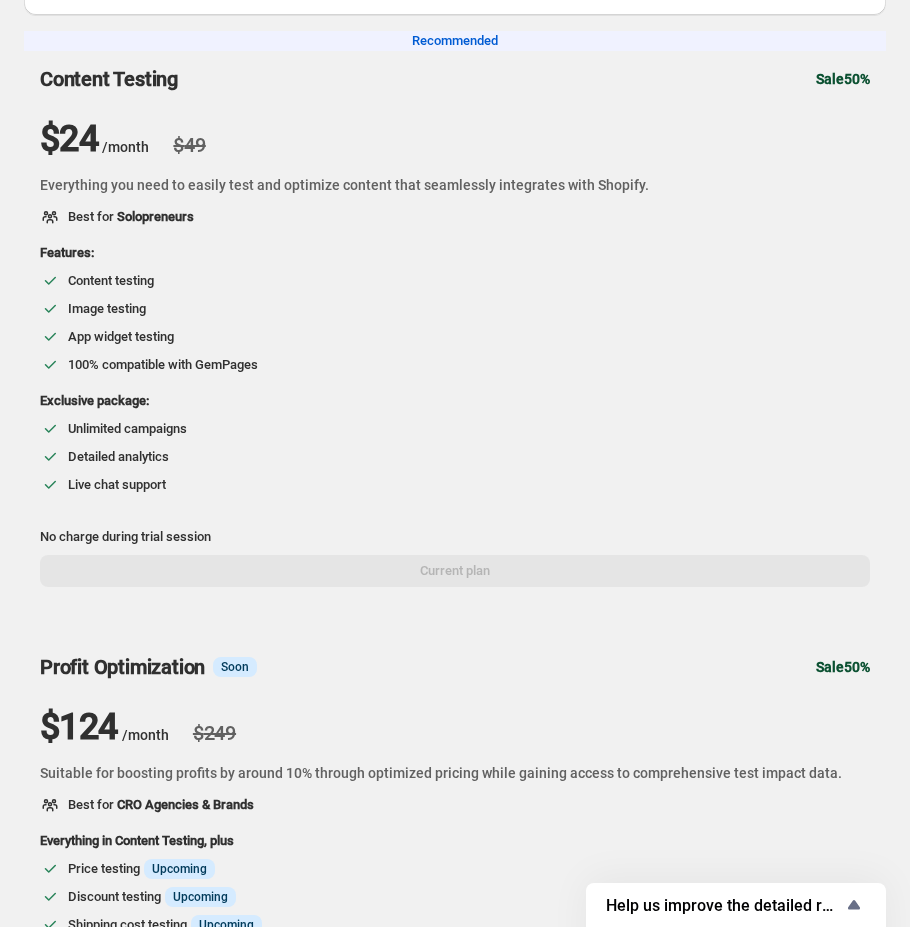 click on "Everything you need to easily test and optimize content that seamlessly integrates with Shopify." at bounding box center [455, 185] 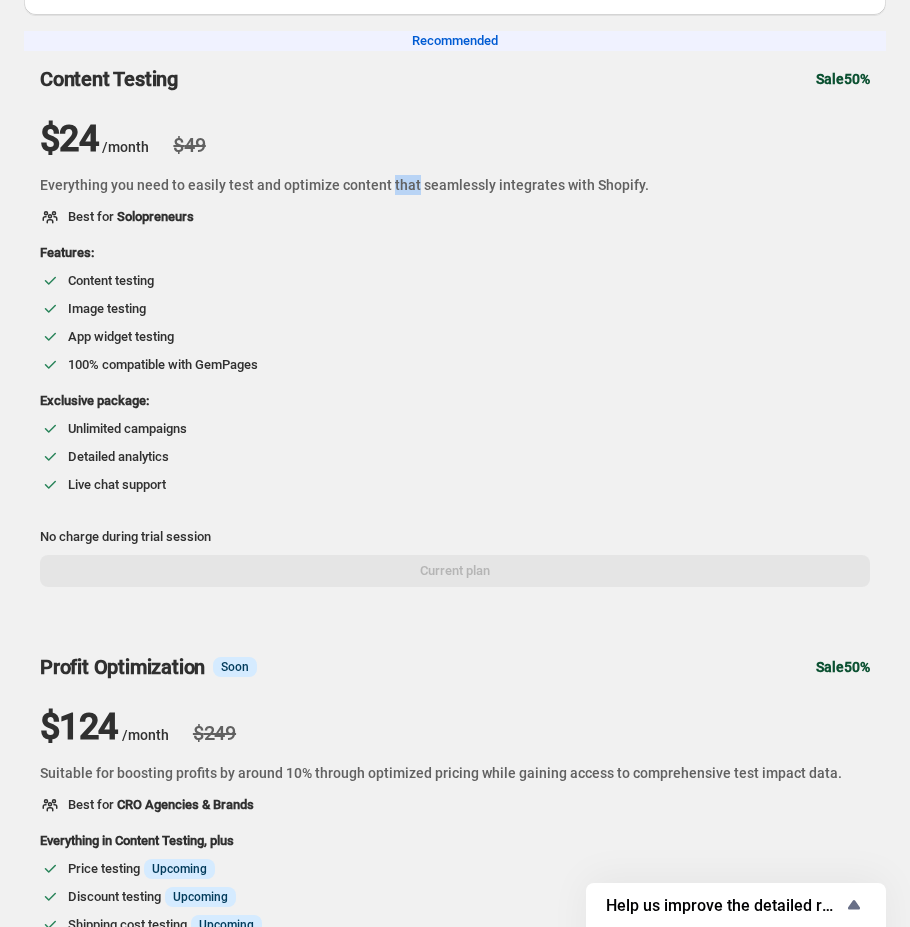 click on "Everything you need to easily test and optimize content that seamlessly integrates with Shopify." at bounding box center [455, 185] 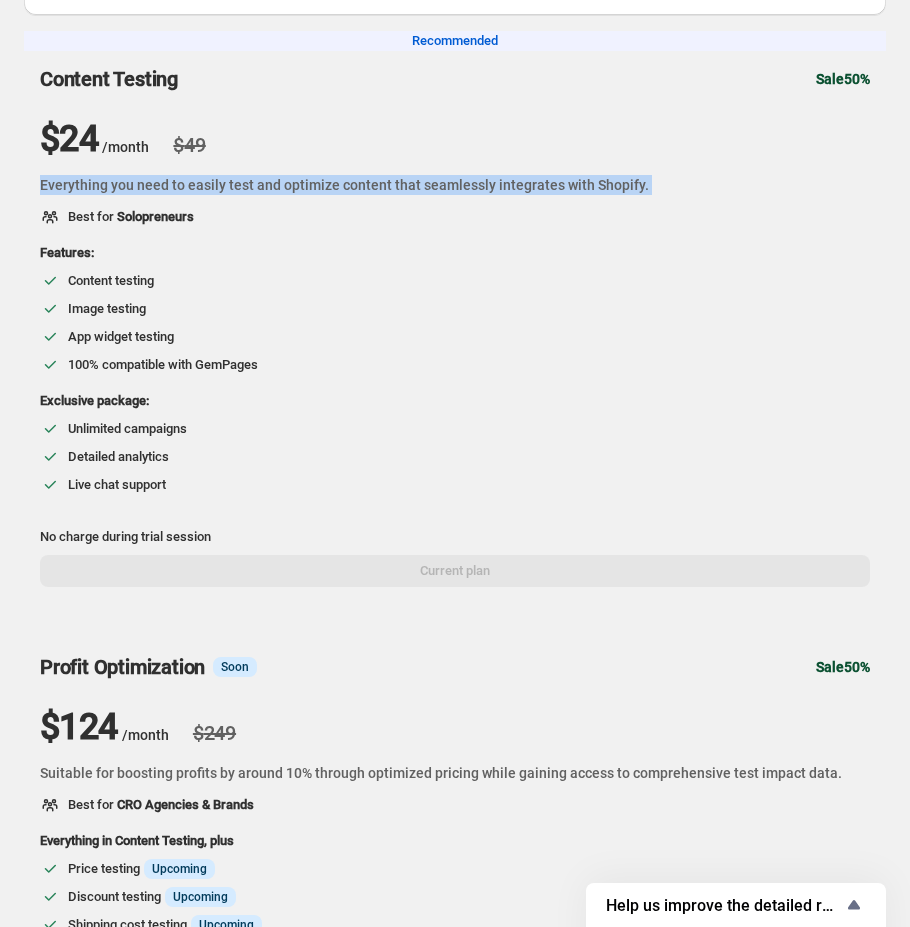 click on "Everything you need to easily test and optimize content that seamlessly integrates with Shopify." at bounding box center (455, 185) 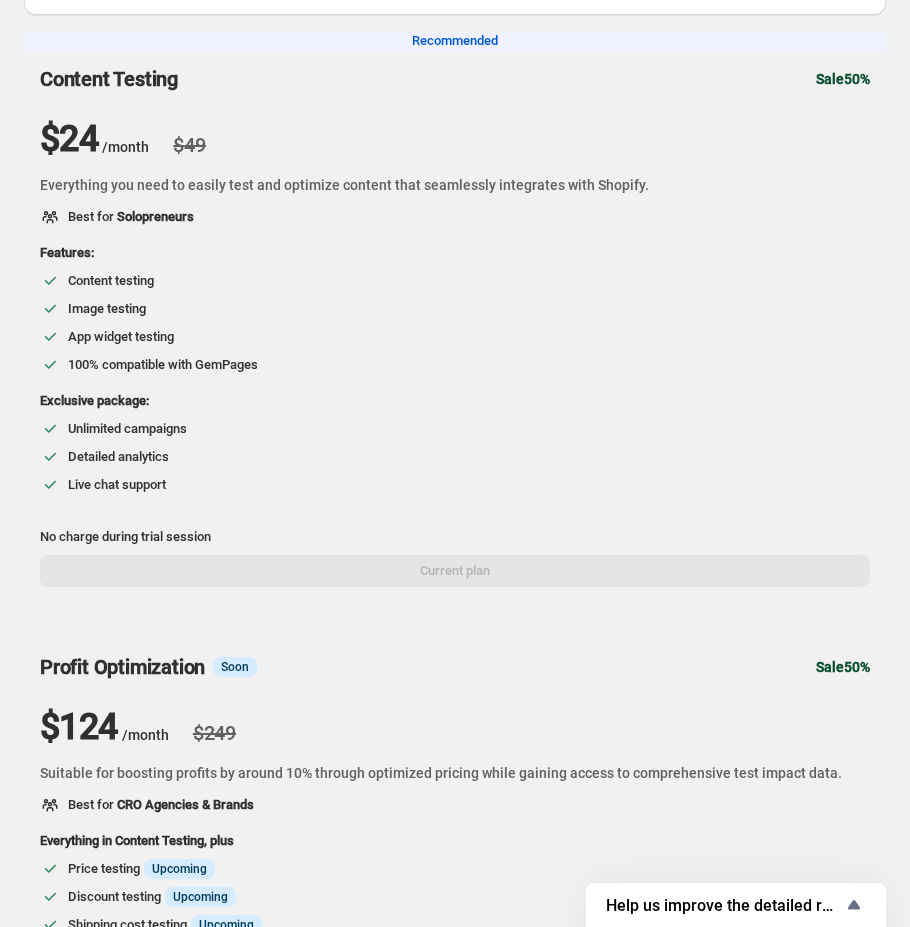 click on "Content Testing Sale  50% $ 24 /month $ 49 Everything you need to easily test and optimize content that seamlessly integrates with Shopify. Best for   Solopreneurs" at bounding box center [455, 155] 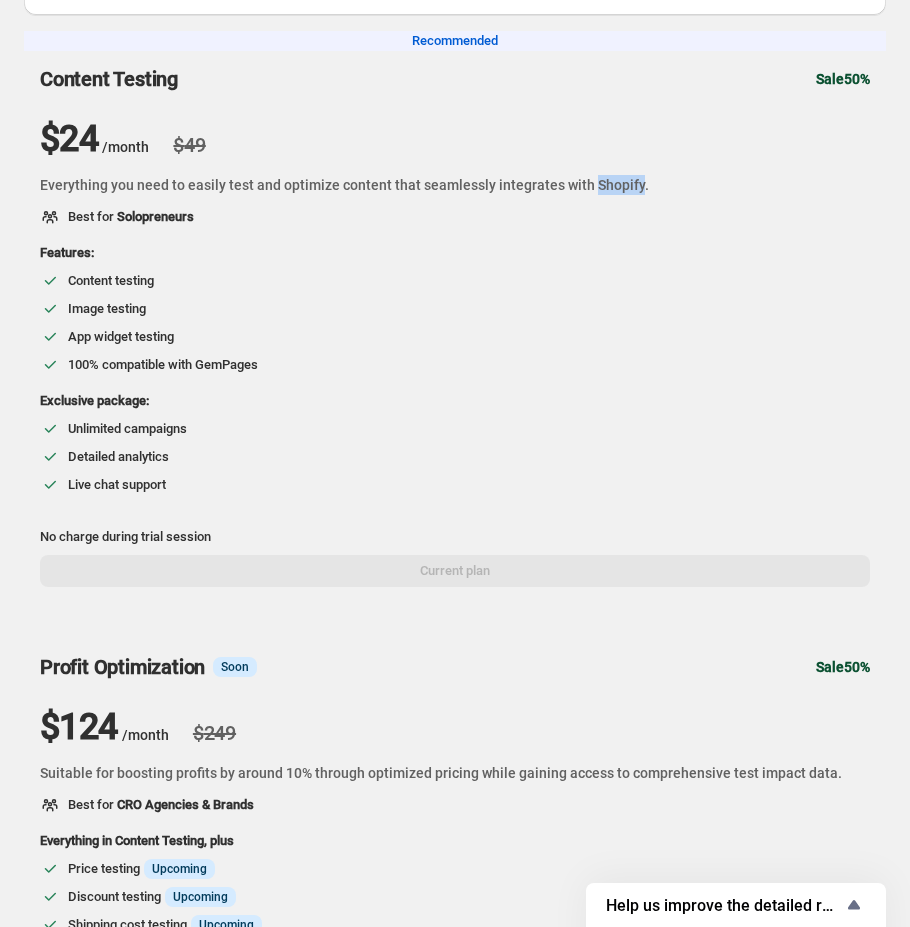 click on "Everything you need to easily test and optimize content that seamlessly integrates with Shopify." at bounding box center [455, 185] 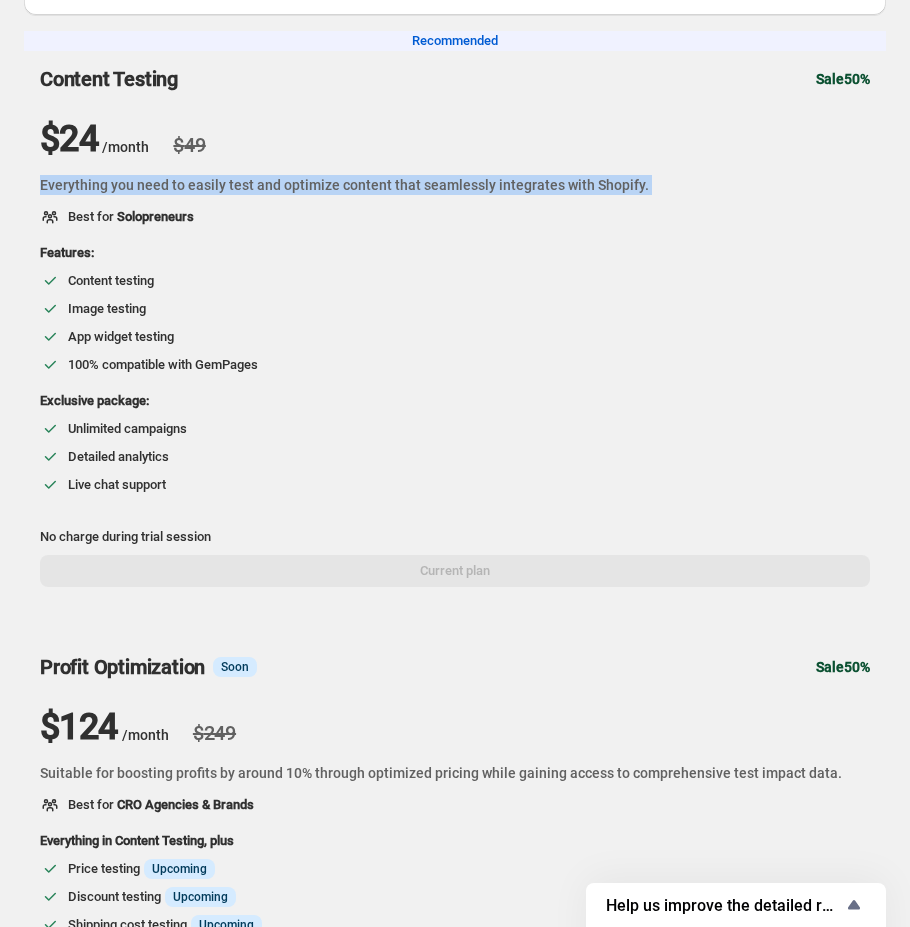 click on "Everything you need to easily test and optimize content that seamlessly integrates with Shopify." at bounding box center (455, 185) 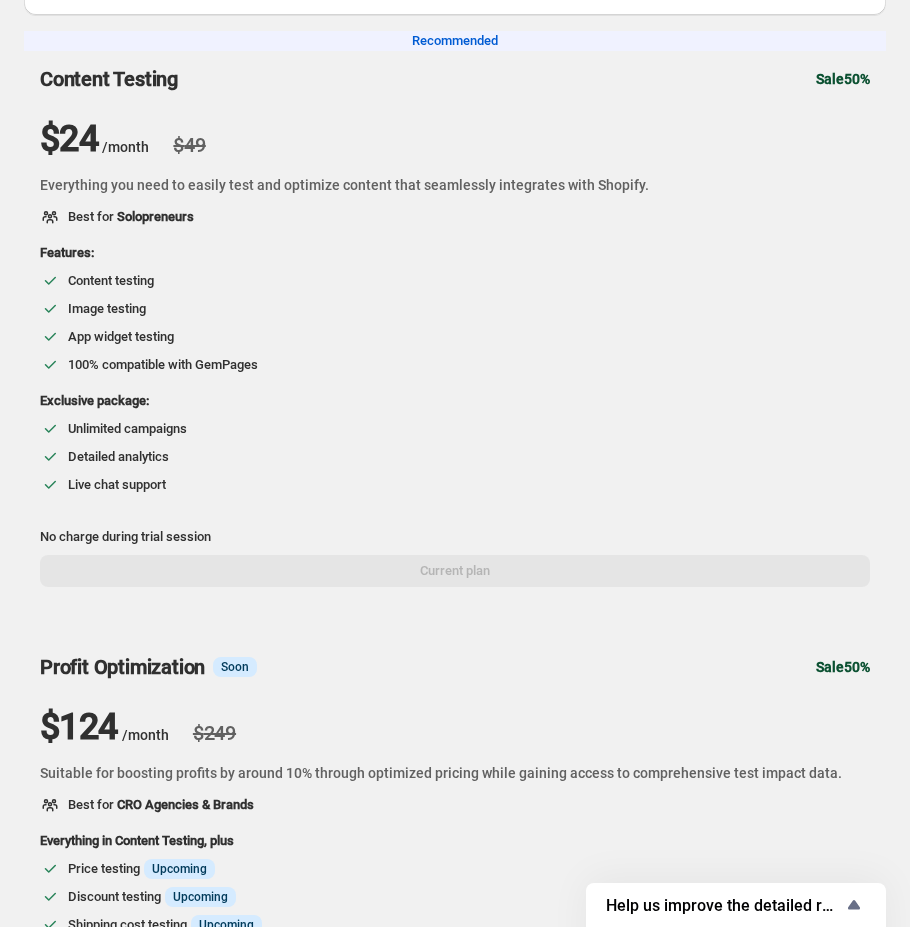 click on "No charge during trial session Current plan" at bounding box center [455, 557] 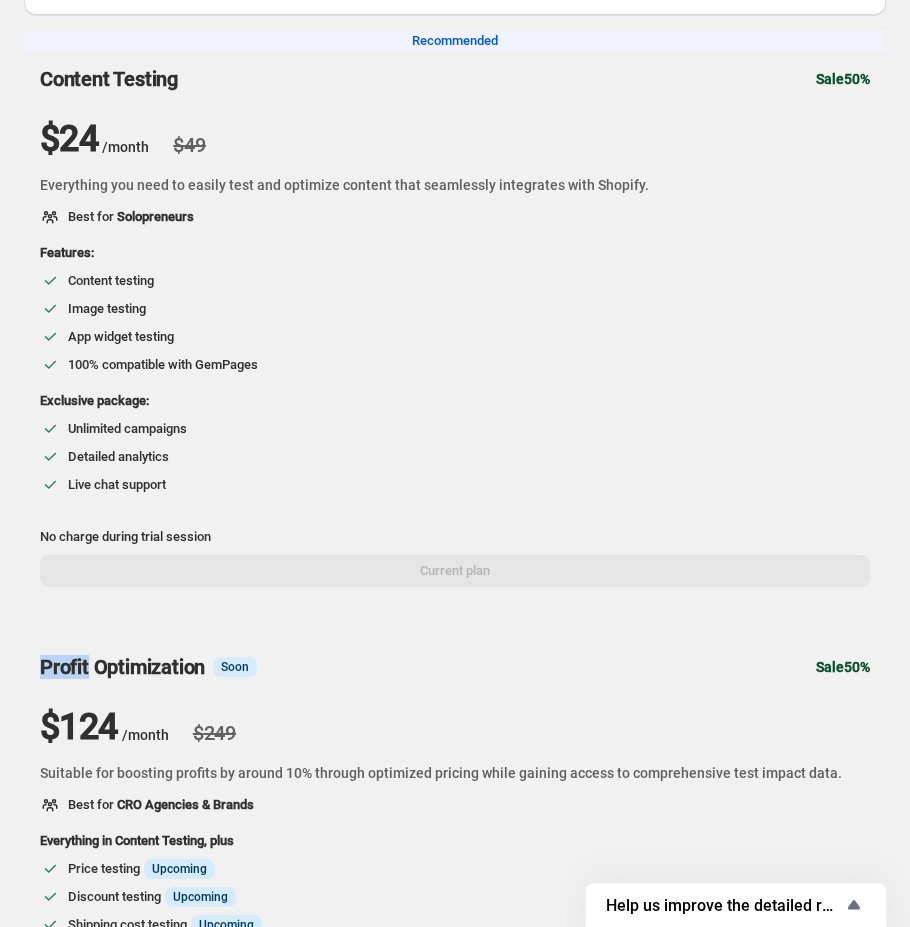 click on "No charge during trial session Current plan" at bounding box center [455, 557] 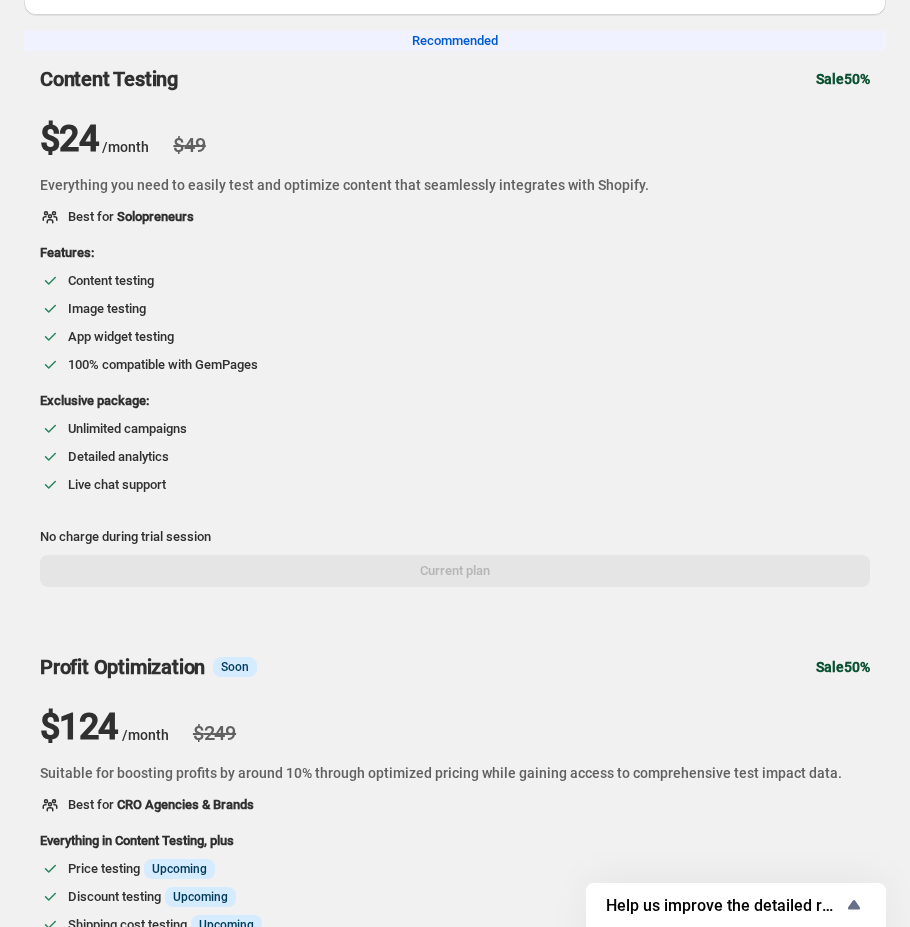 click on "No charge during trial session Current plan" at bounding box center (455, 557) 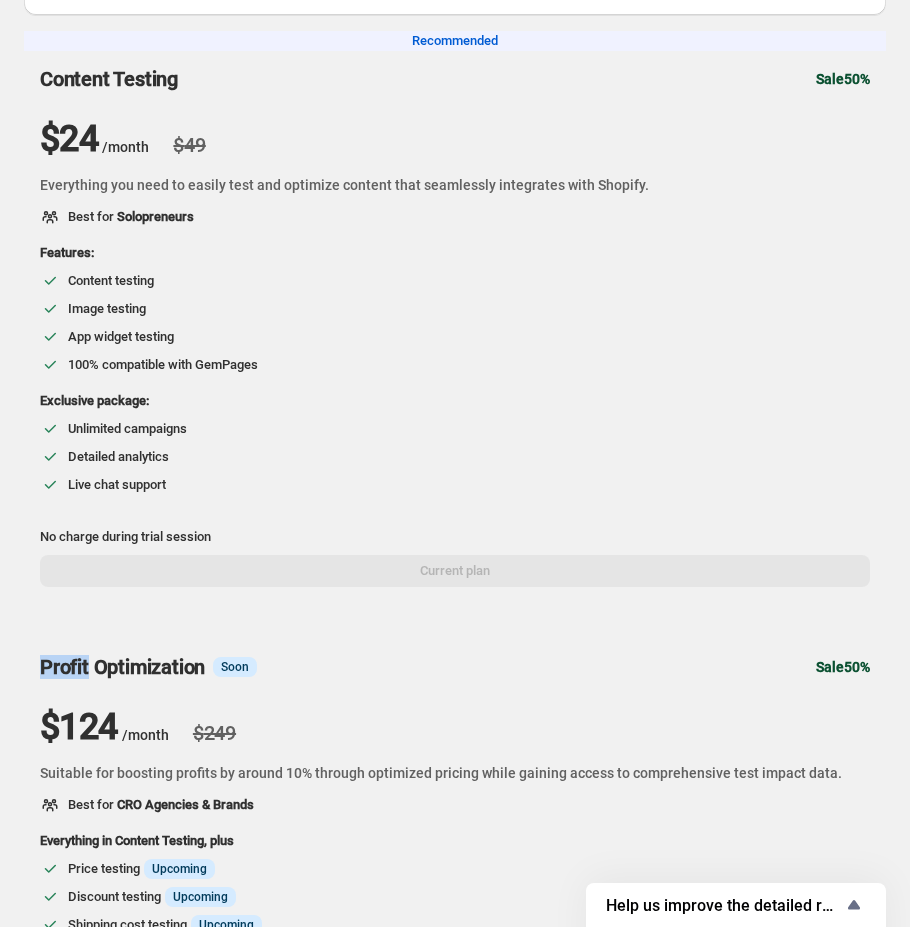 click on "No charge during trial session Current plan" at bounding box center [455, 557] 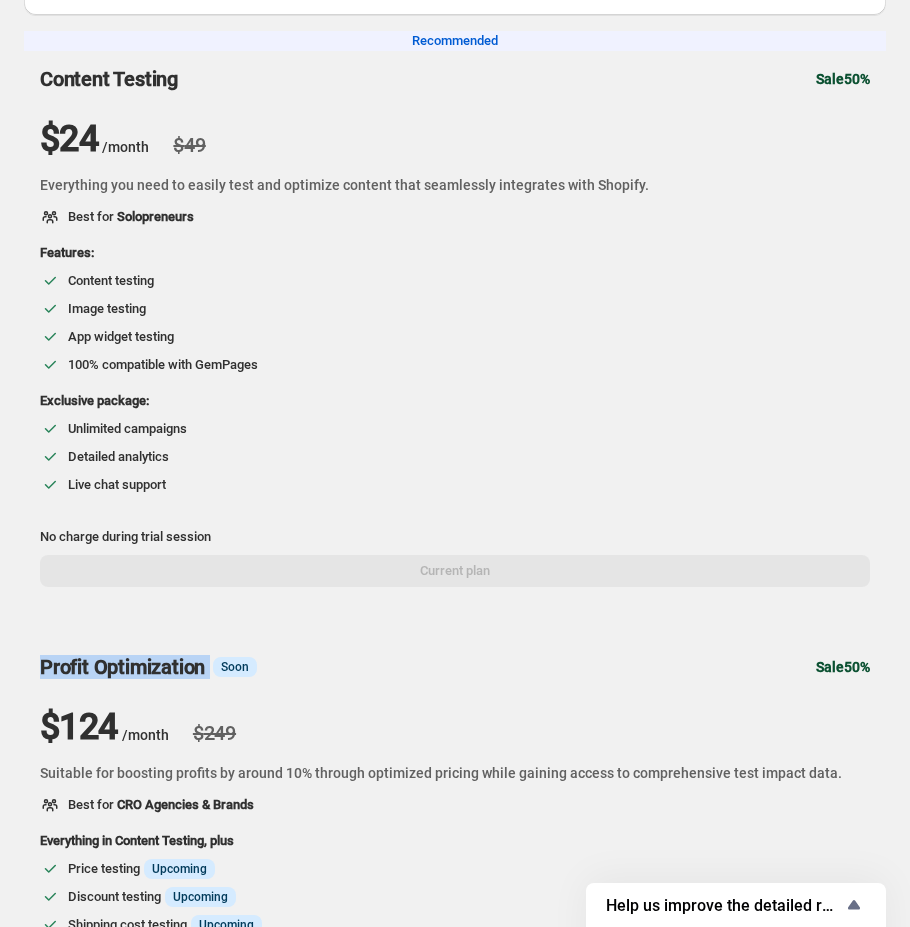 click on "No charge during trial session Current plan" at bounding box center (455, 557) 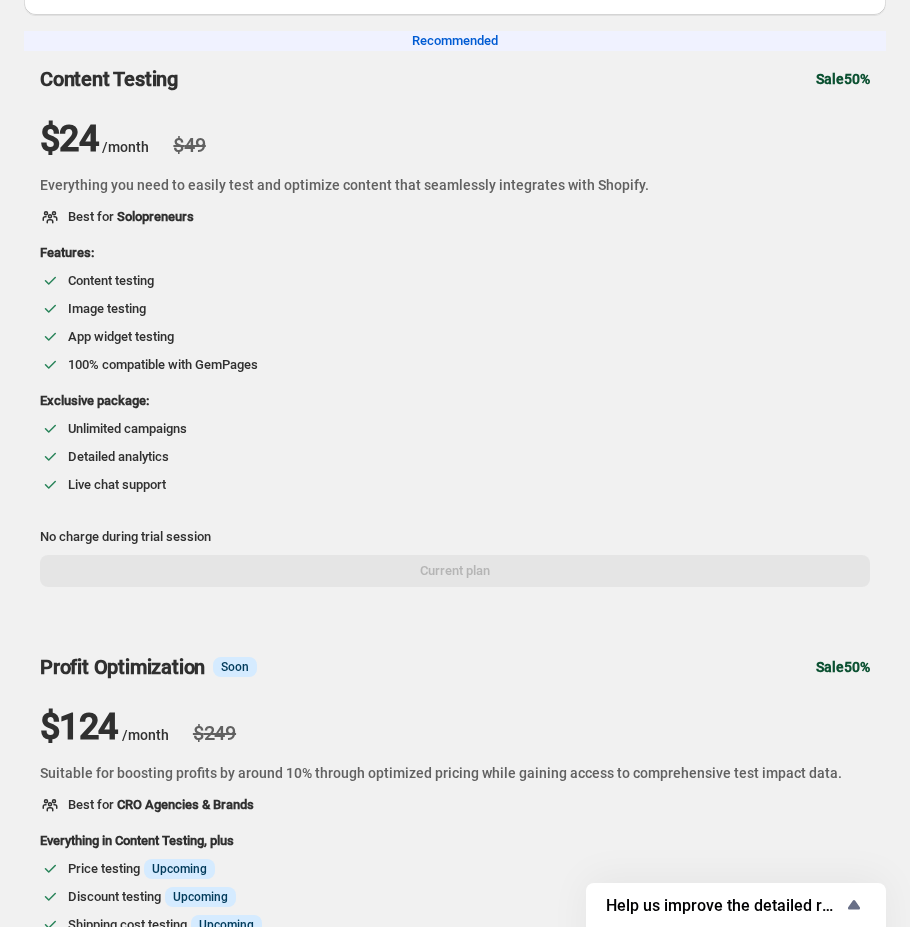 click on "No charge during trial session" at bounding box center [455, 537] 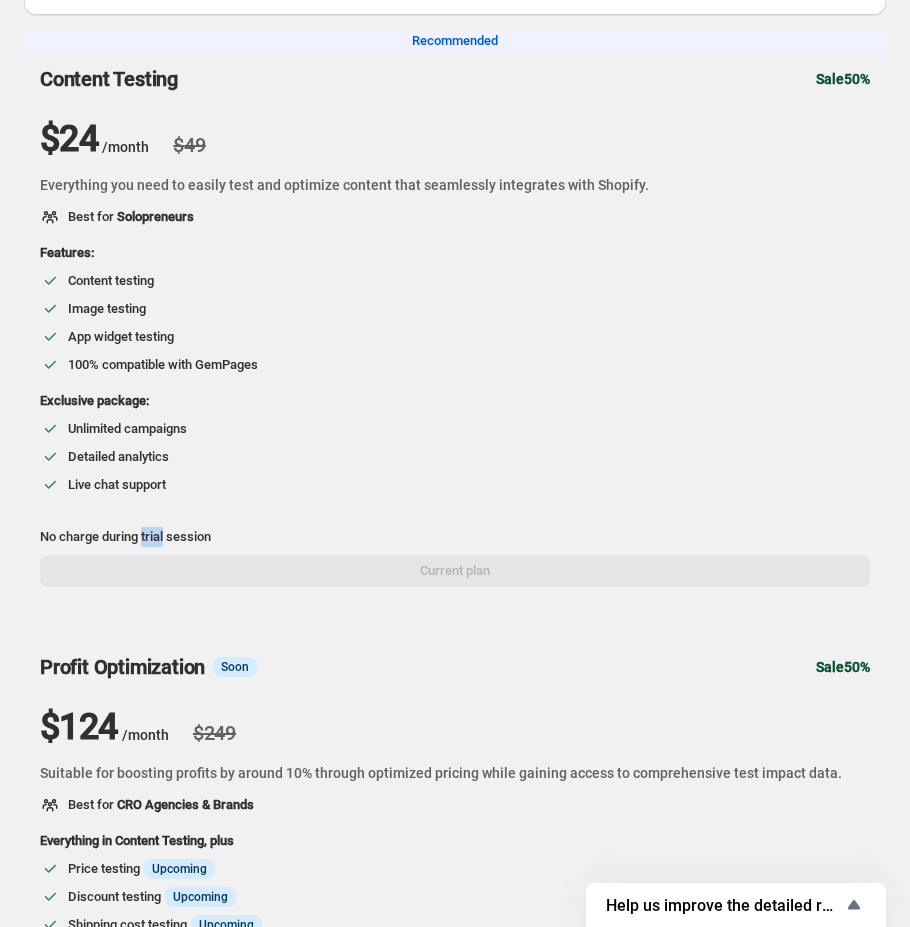 click on "No charge during trial session" at bounding box center (455, 537) 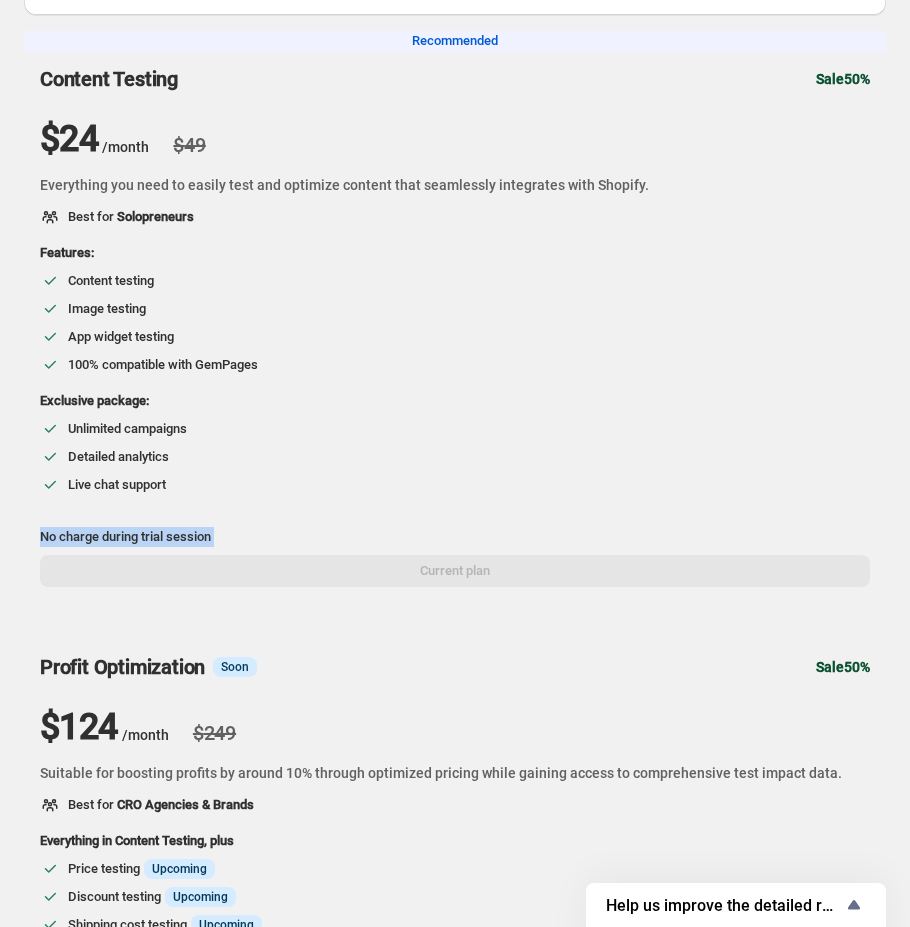 click on "No charge during trial session" at bounding box center (455, 537) 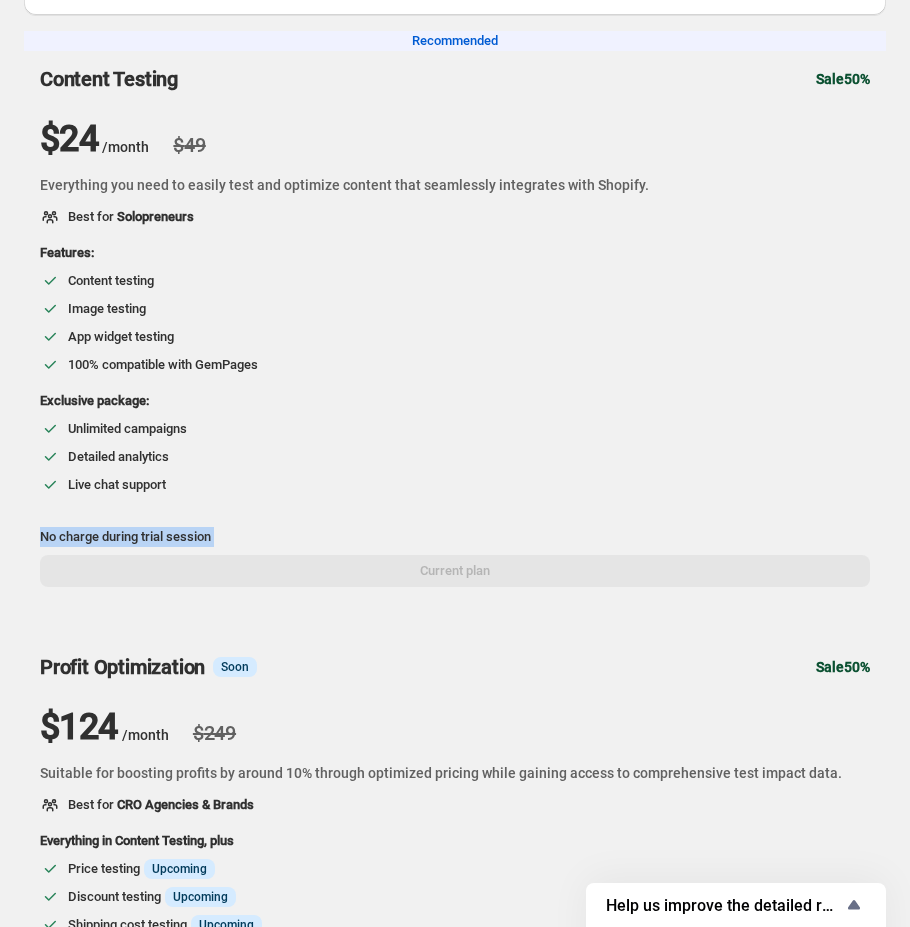 click on "No charge during trial session" at bounding box center [455, 537] 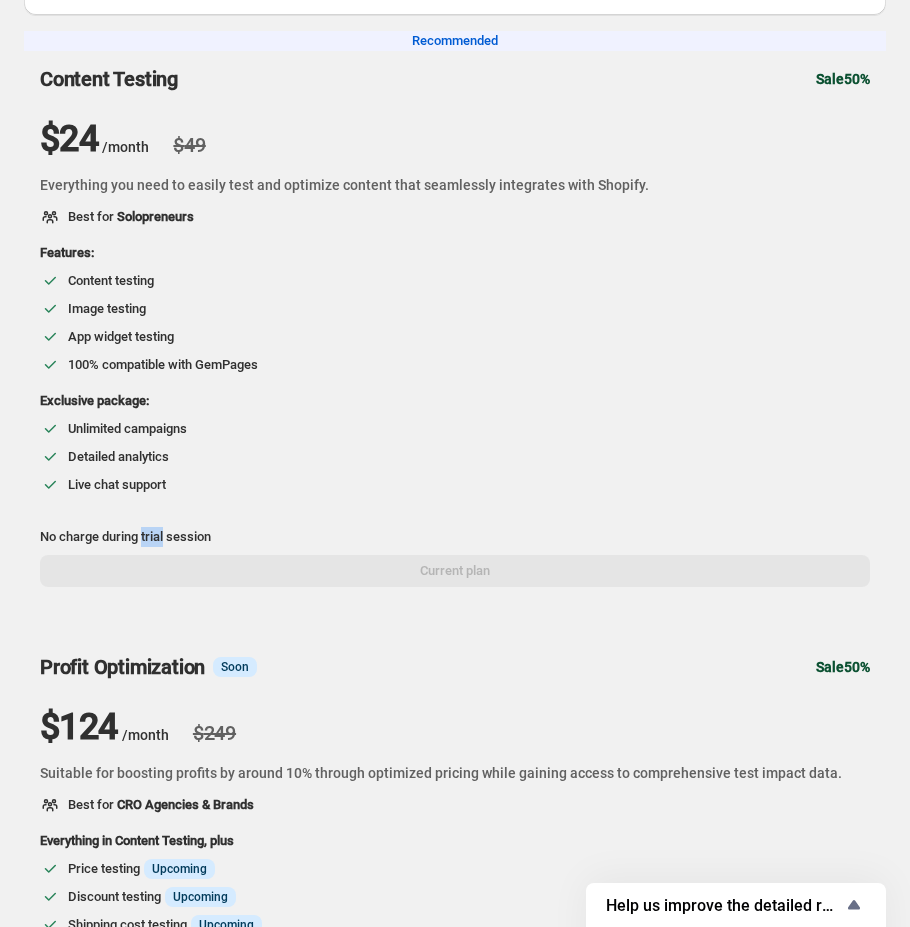 click on "No charge during trial session" at bounding box center [455, 537] 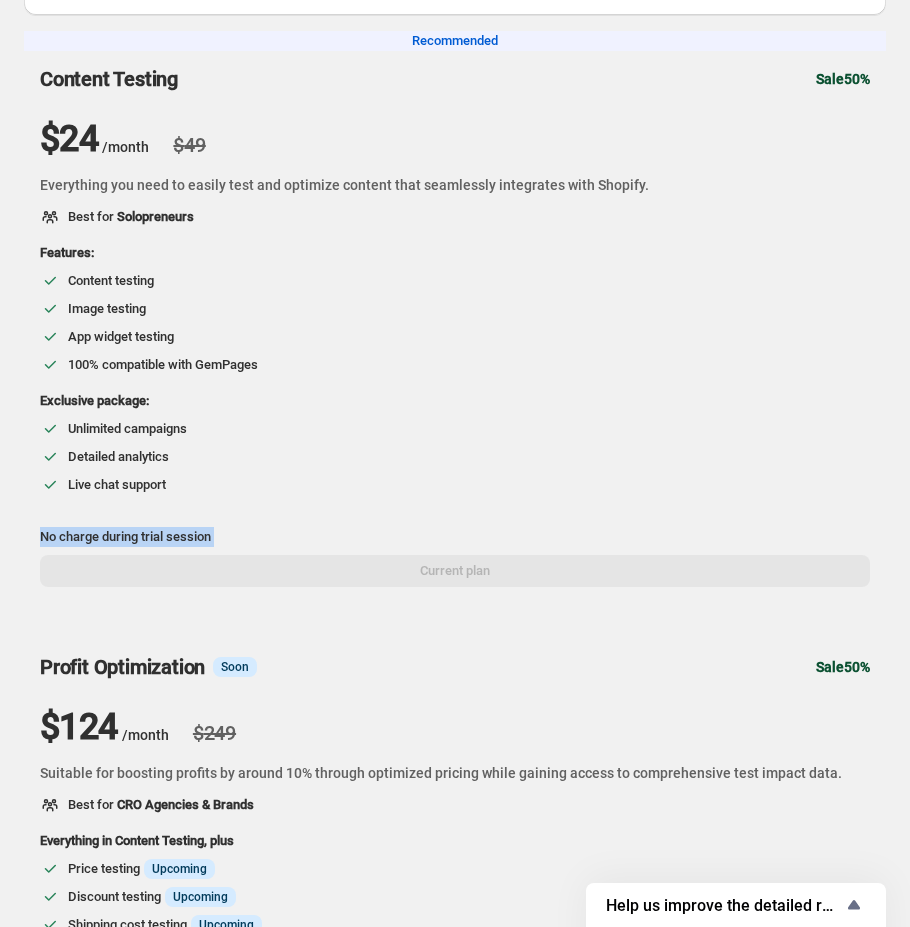 click on "No charge during trial session" at bounding box center (455, 537) 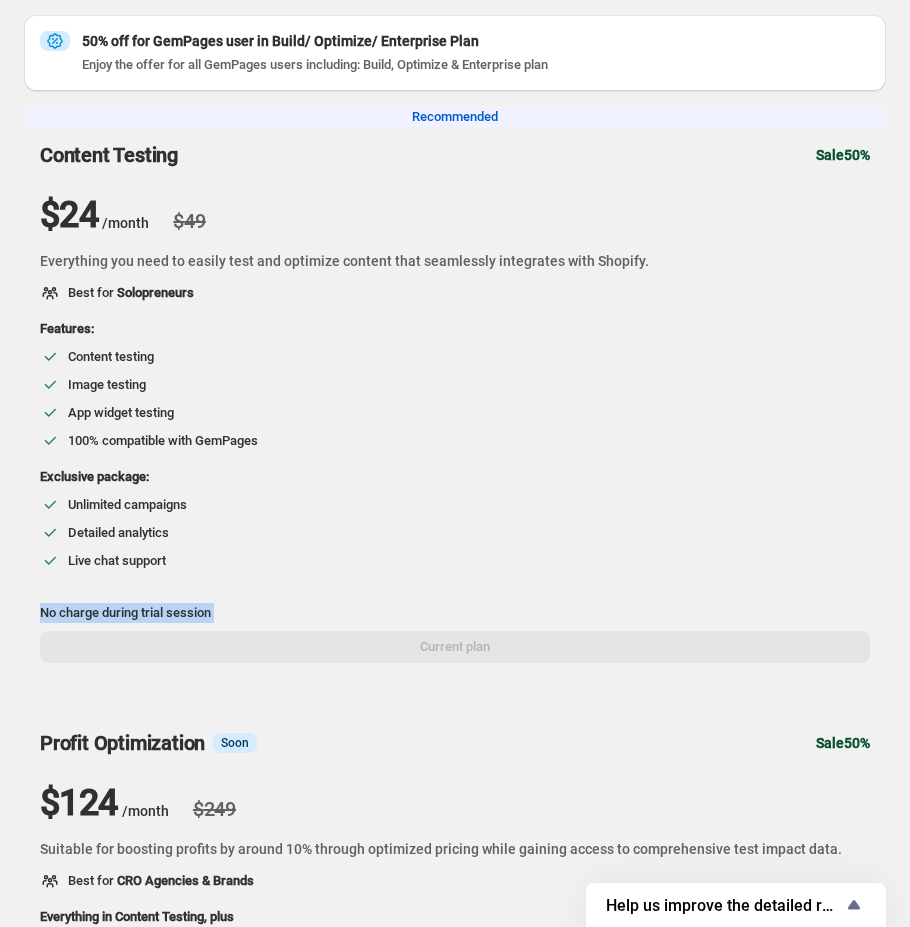 scroll, scrollTop: 0, scrollLeft: 0, axis: both 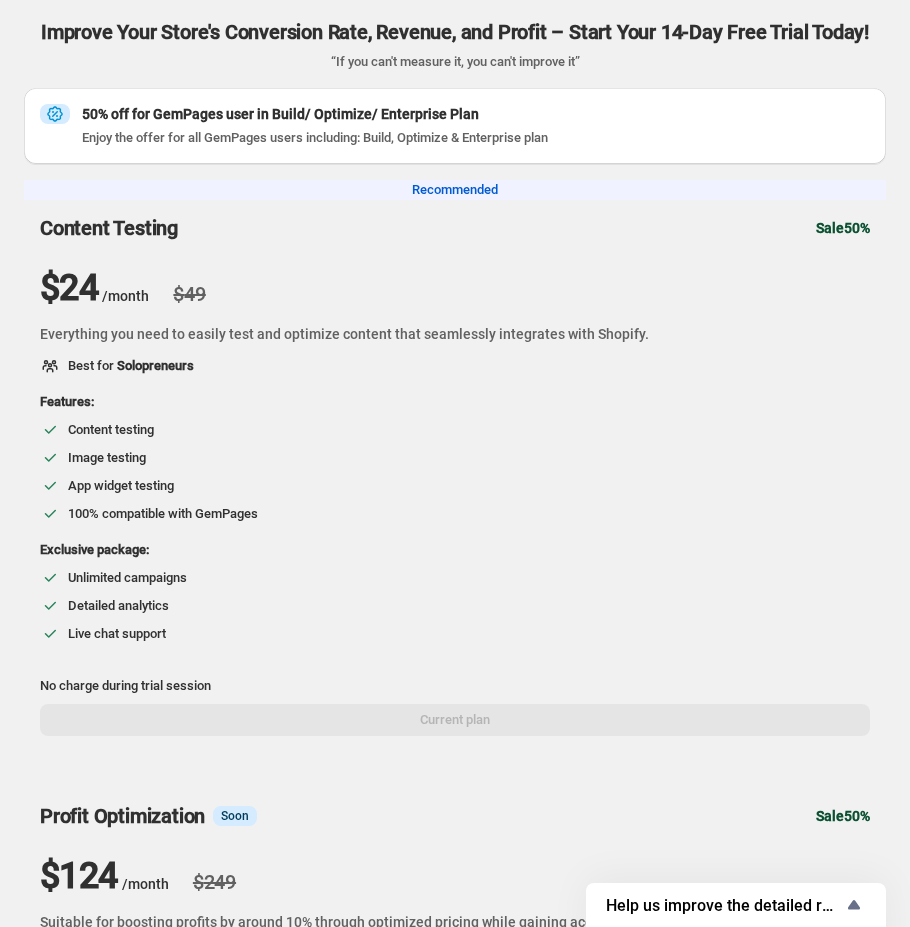 click on "Content Testing Sale  50% $ 24 /month $ 49 Everything you need to easily test and optimize content that seamlessly integrates with Shopify. Best for   Solopreneurs Features: Content testing Image testing App widget testing 100% compatible with GemPages Exclusive package: Unlimited campaigns Detailed analytics Live chat support No charge during trial session Current plan" at bounding box center [455, 476] 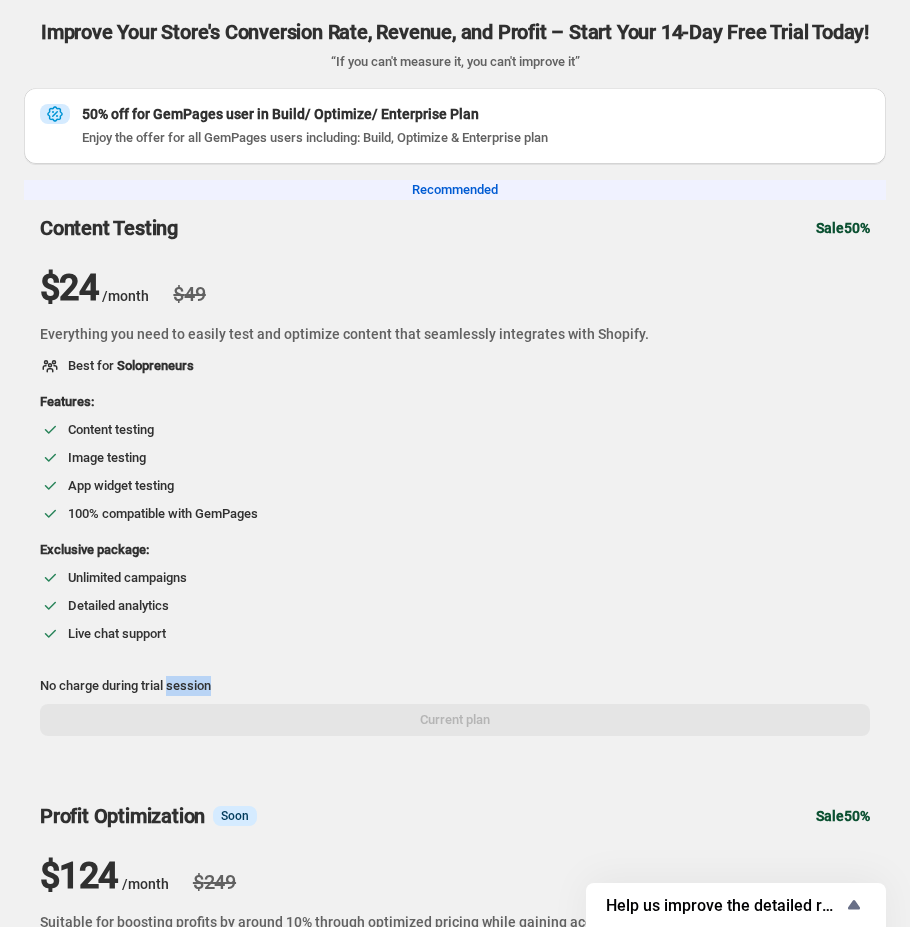 click on "No charge during trial session" at bounding box center (455, 686) 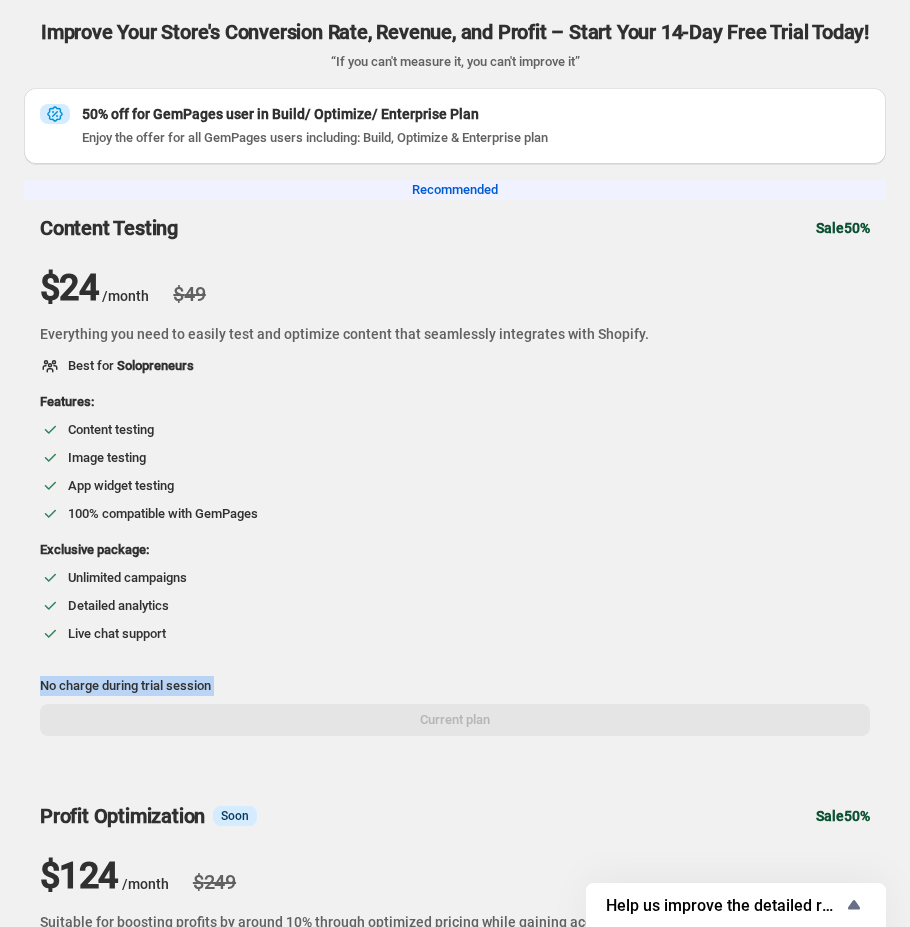 click on "No charge during trial session" at bounding box center [455, 686] 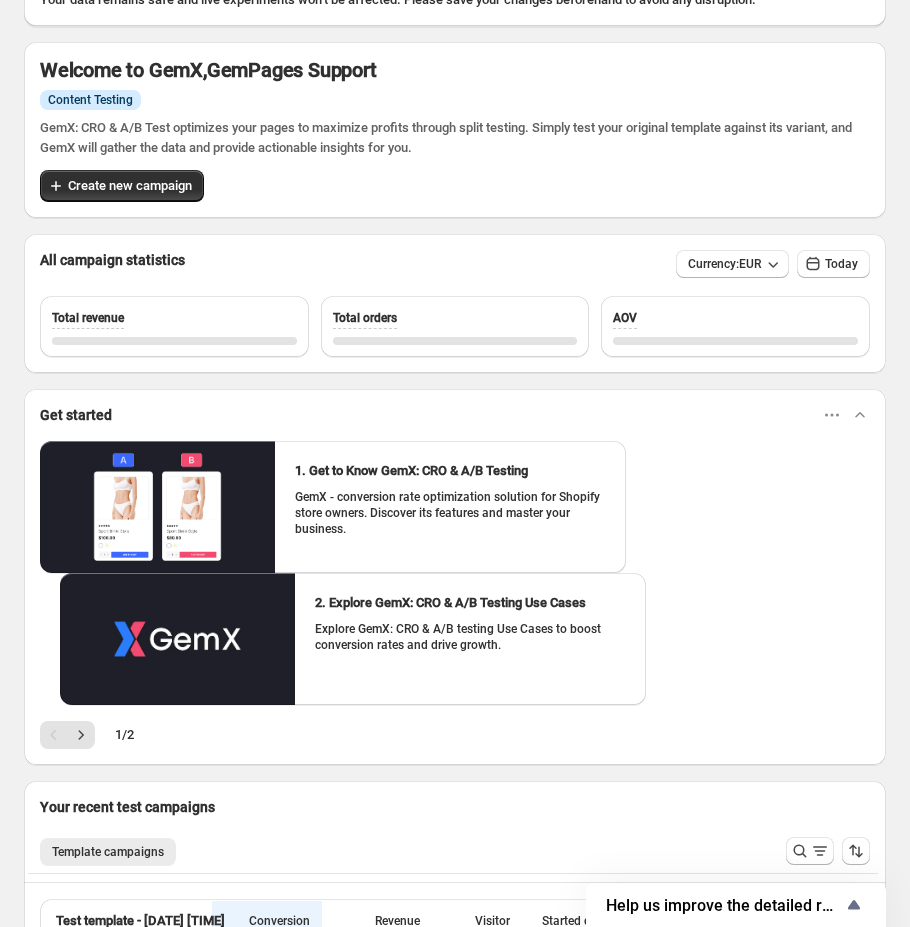 scroll, scrollTop: 409, scrollLeft: 0, axis: vertical 